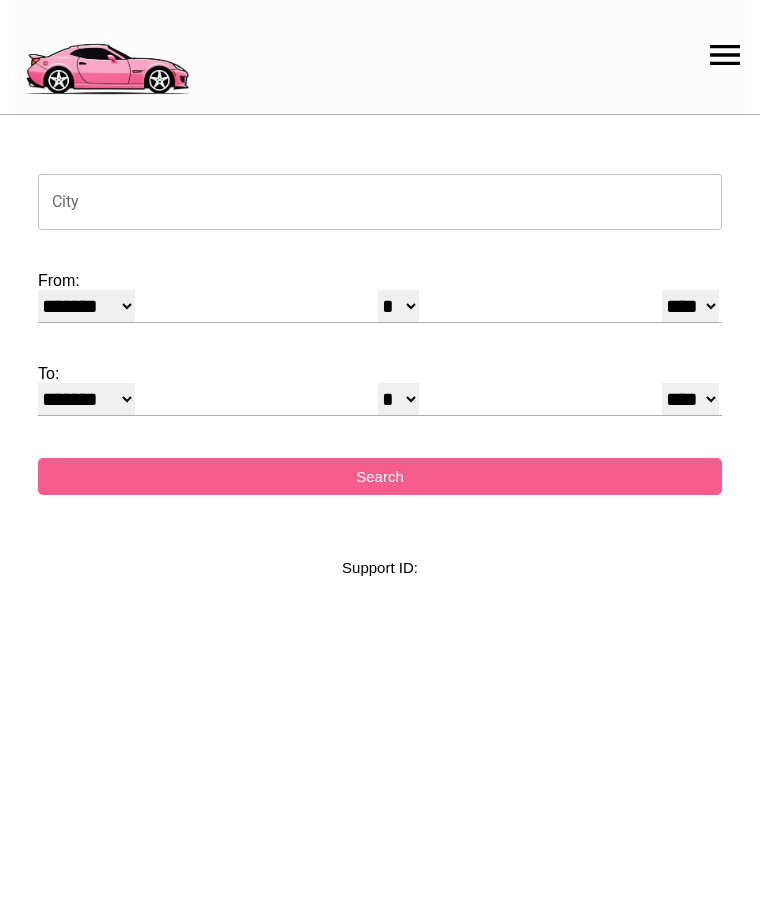 select on "*" 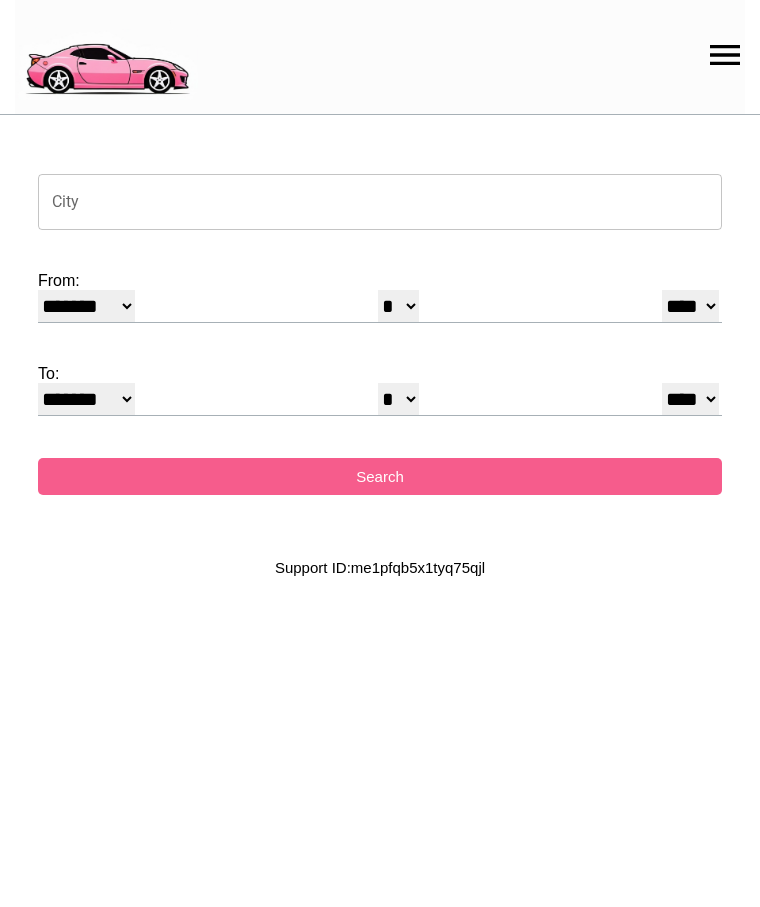 scroll, scrollTop: 0, scrollLeft: 0, axis: both 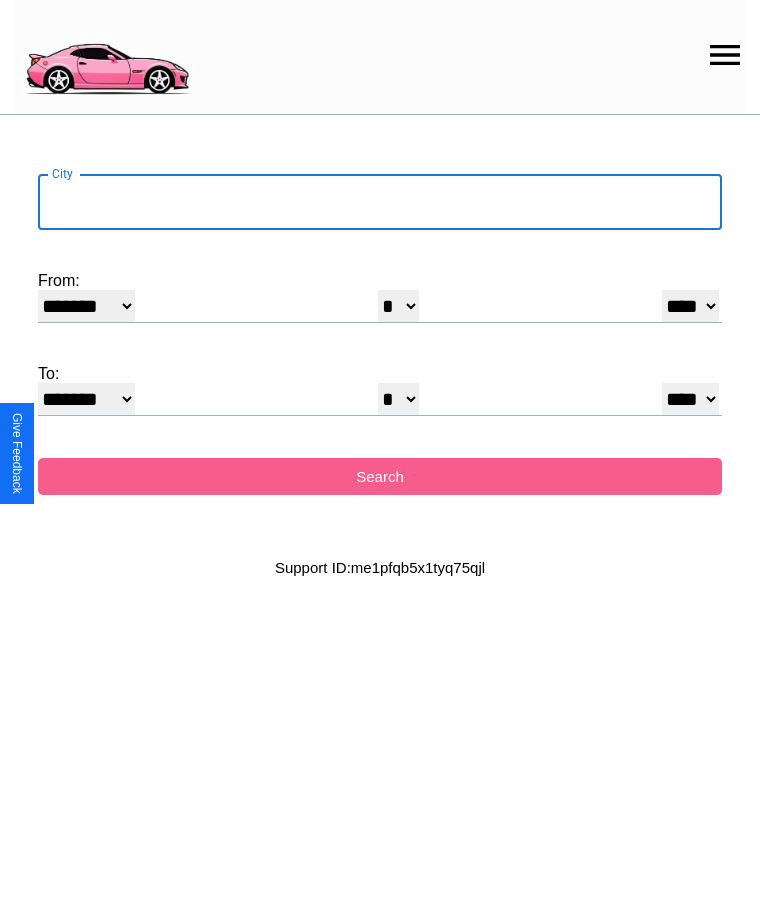 click on "City" at bounding box center [380, 202] 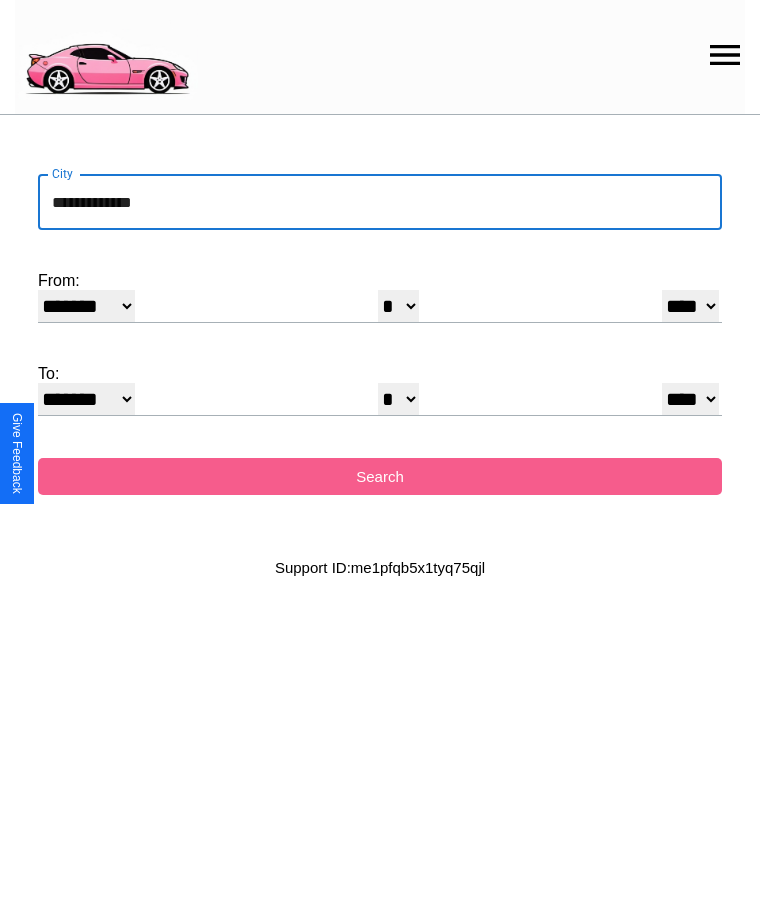 type on "**********" 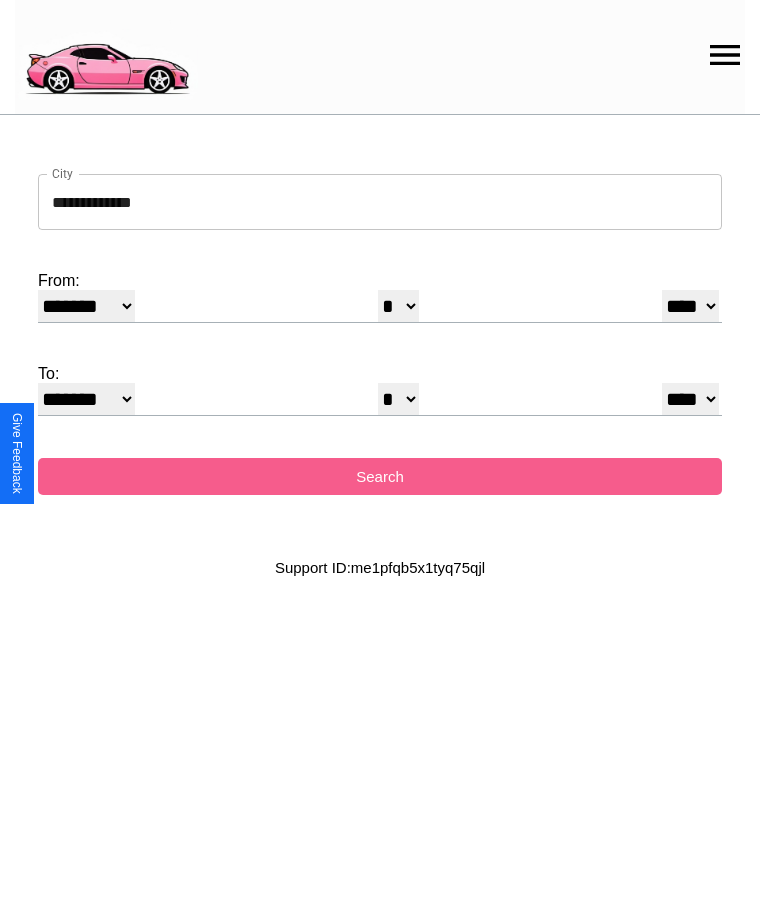 click on "******* ******** ***** ***** *** **** **** ****** ********* ******* ******** ********" at bounding box center [86, 306] 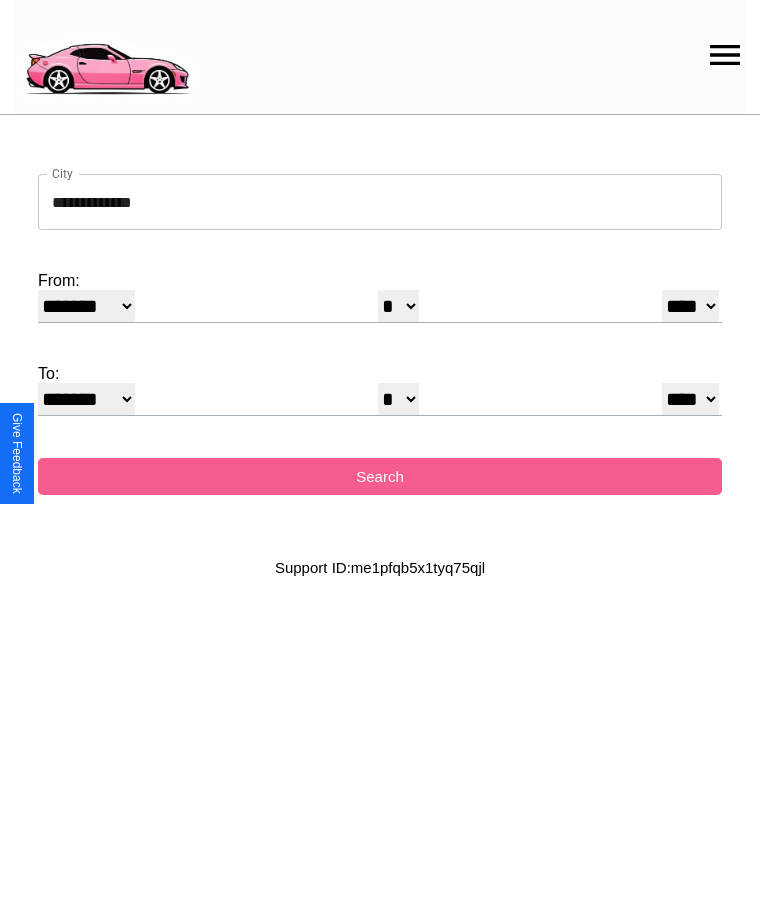 select on "*" 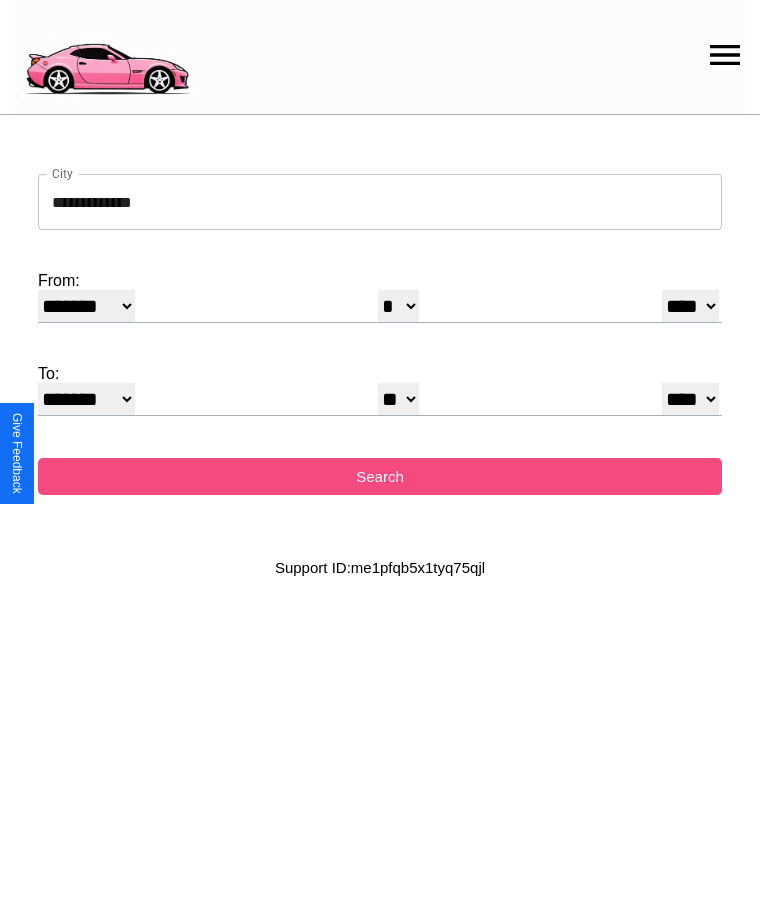 click on "Search" at bounding box center (380, 476) 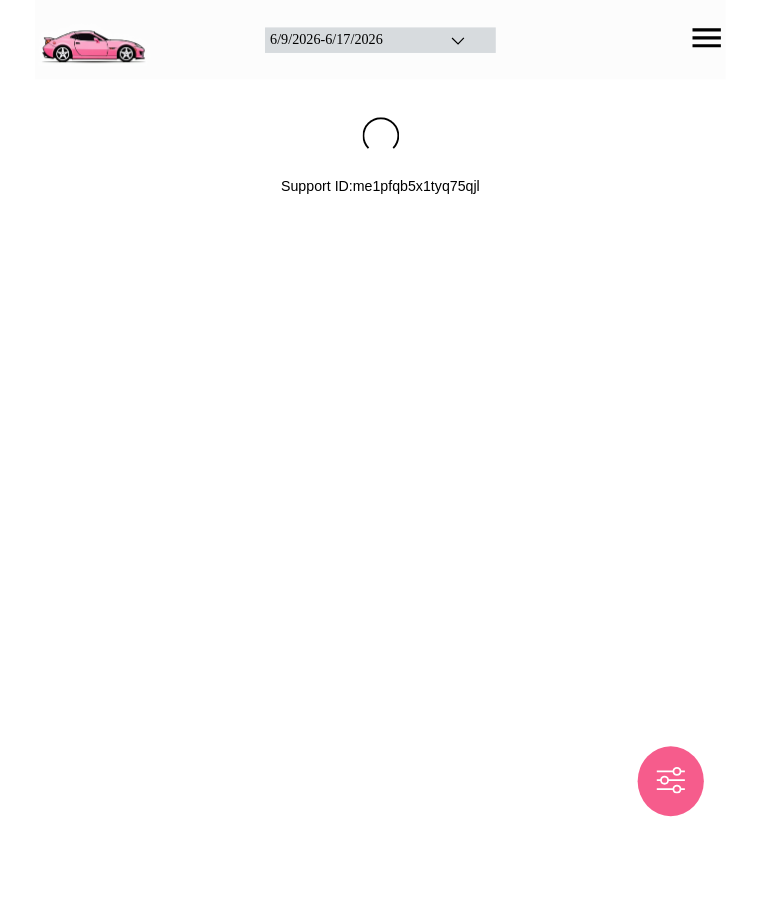 scroll, scrollTop: 0, scrollLeft: 0, axis: both 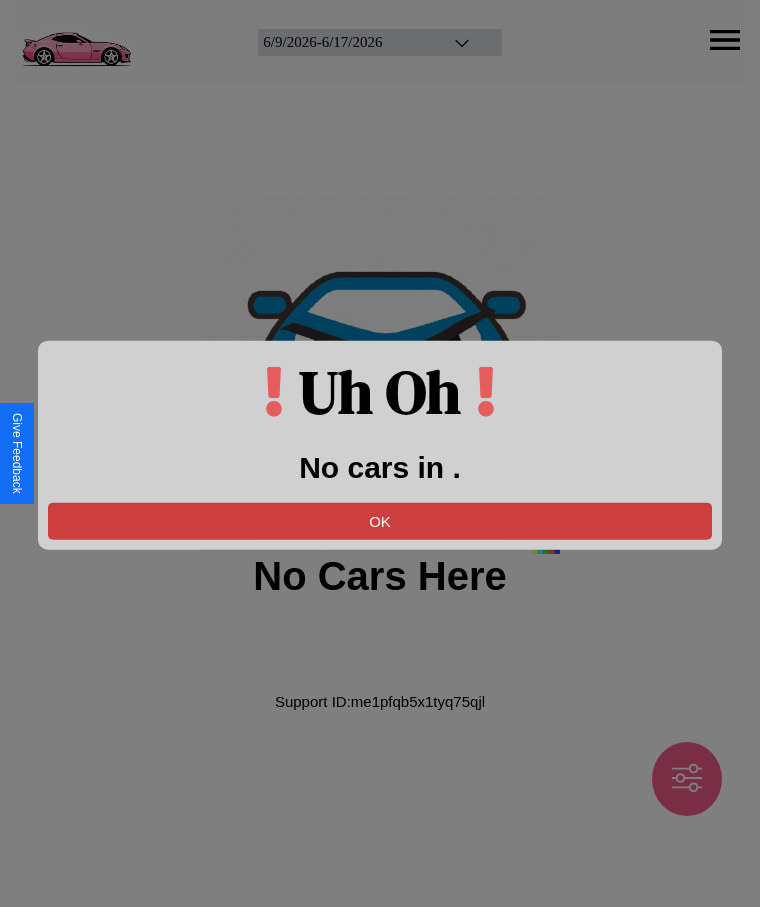 click on "OK" at bounding box center (380, 520) 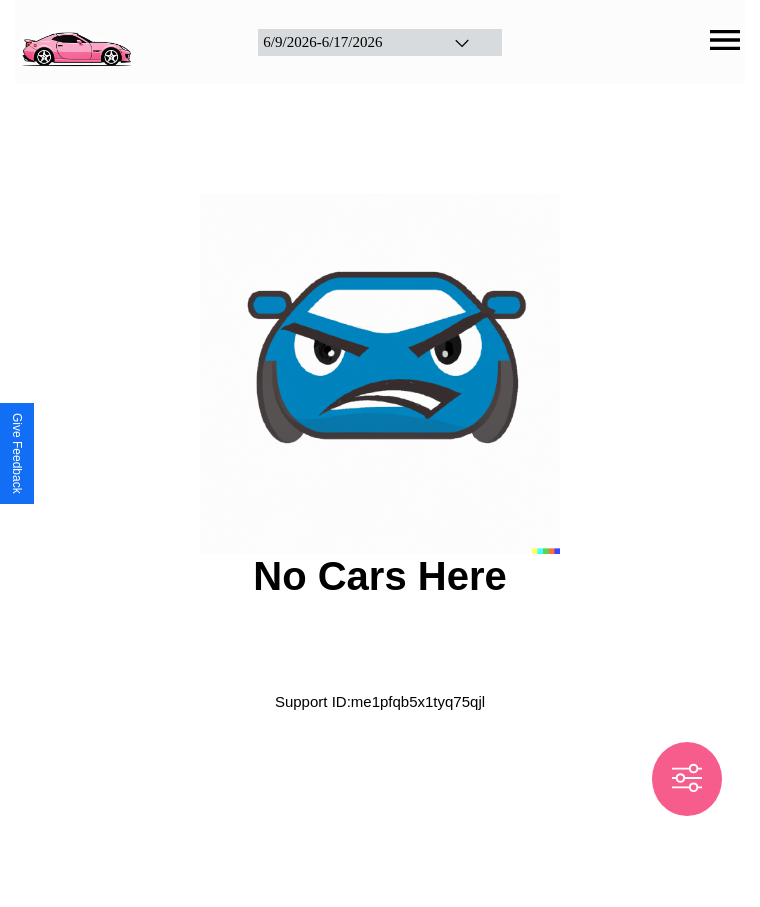 click at bounding box center [76, 40] 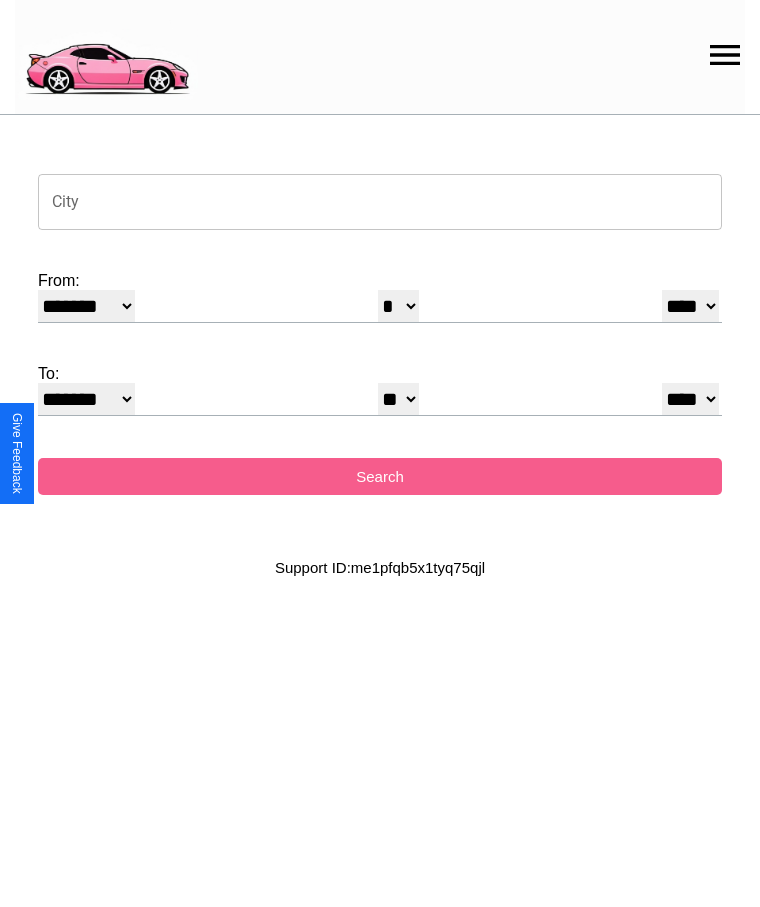 click 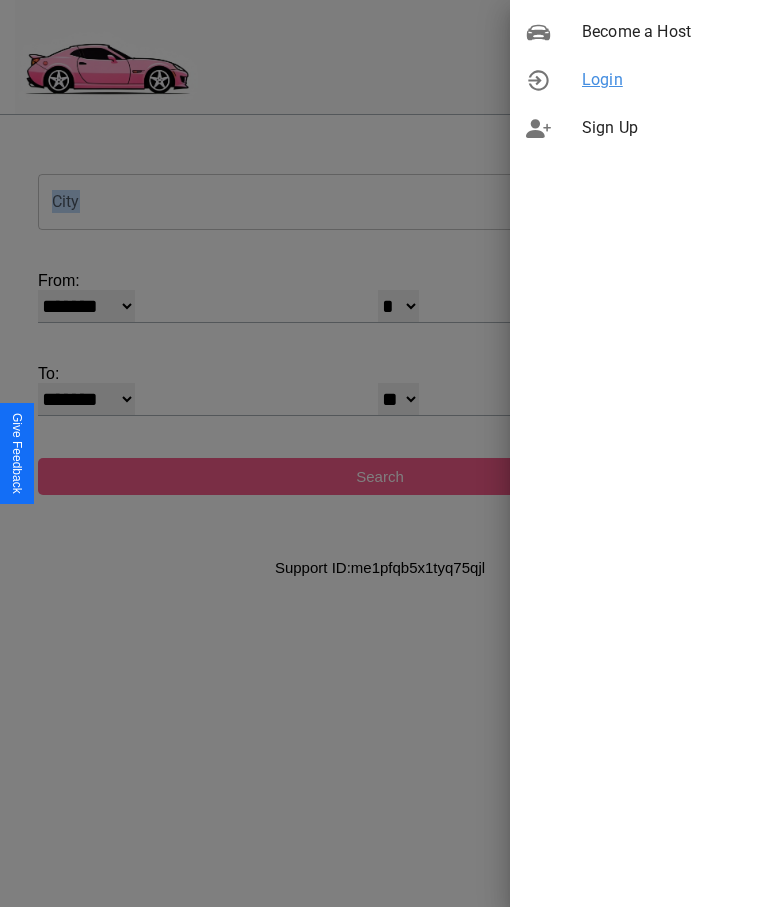 click on "Login" at bounding box center [663, 80] 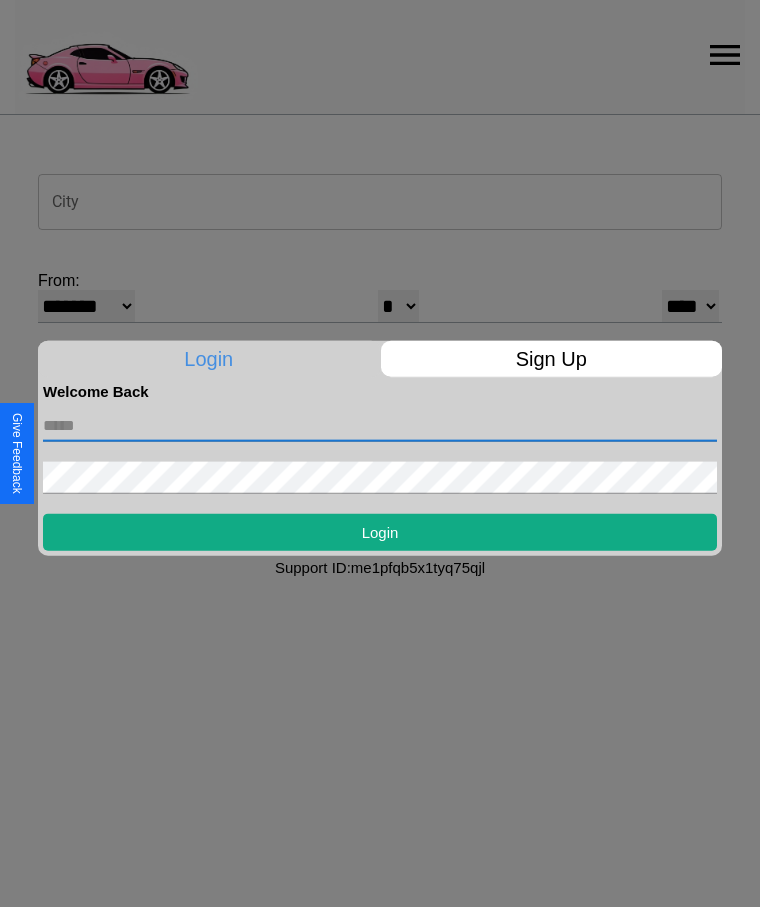 click at bounding box center (380, 425) 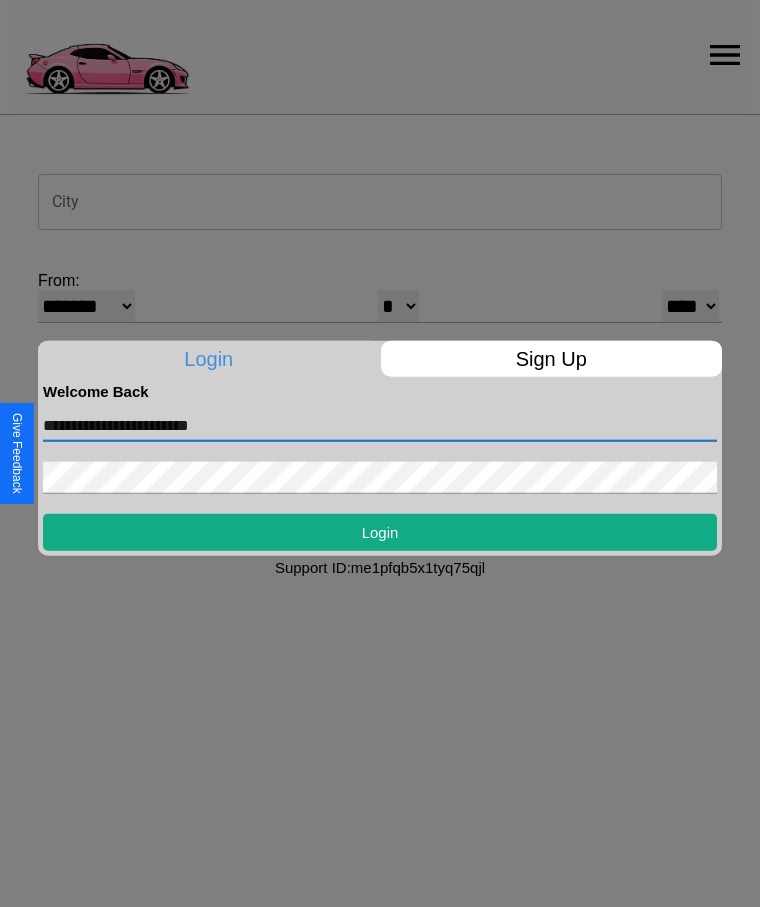 type on "**********" 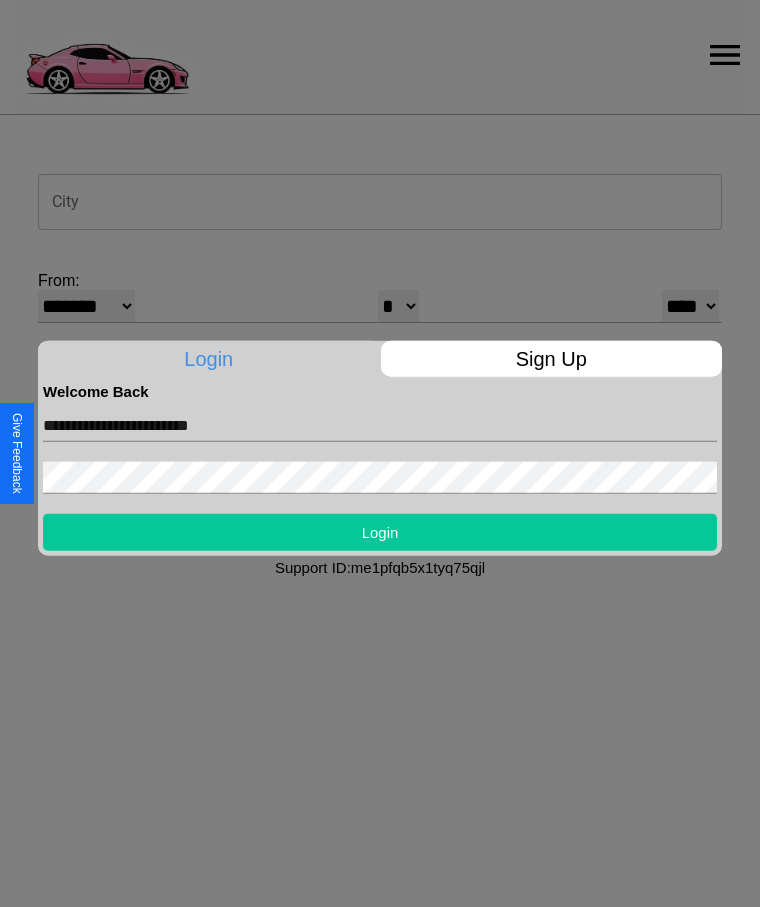 click on "Login" at bounding box center [380, 531] 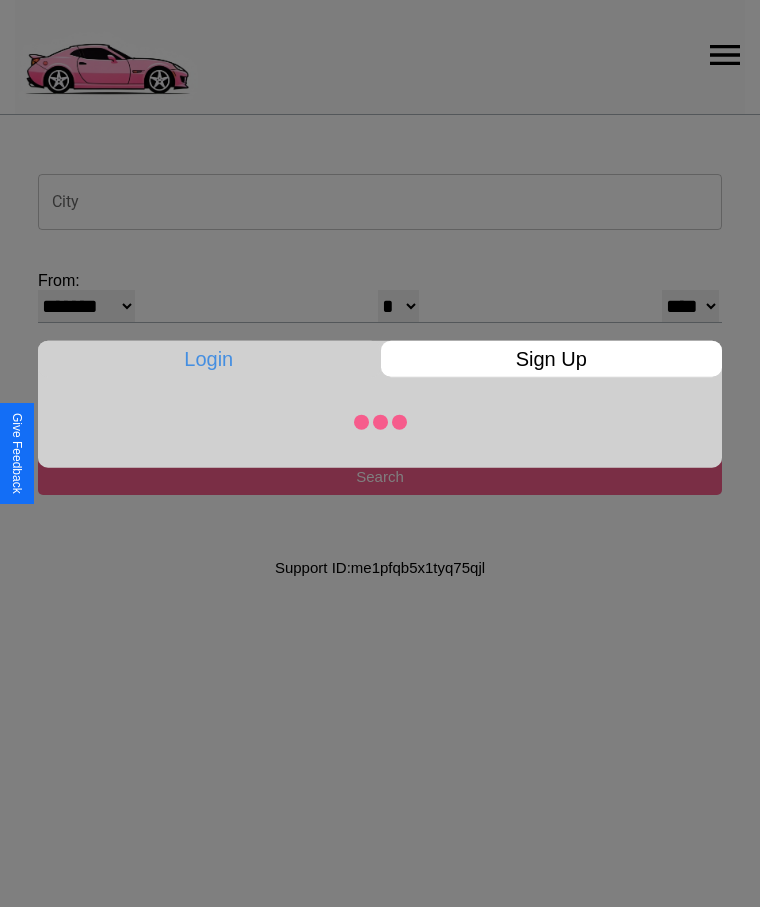 select on "*" 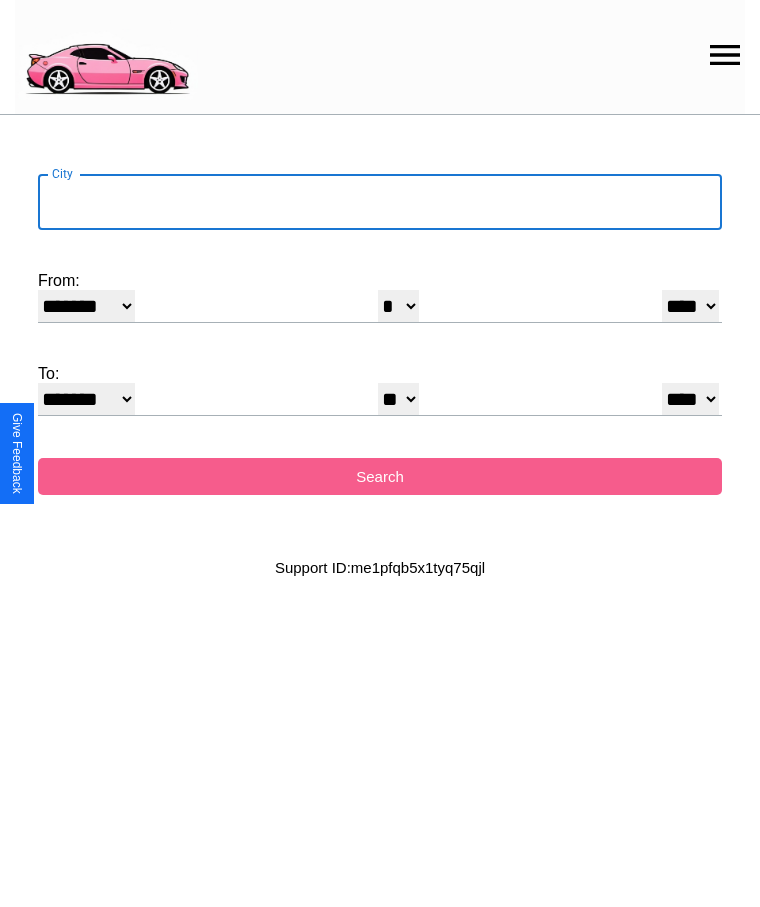 select on "**" 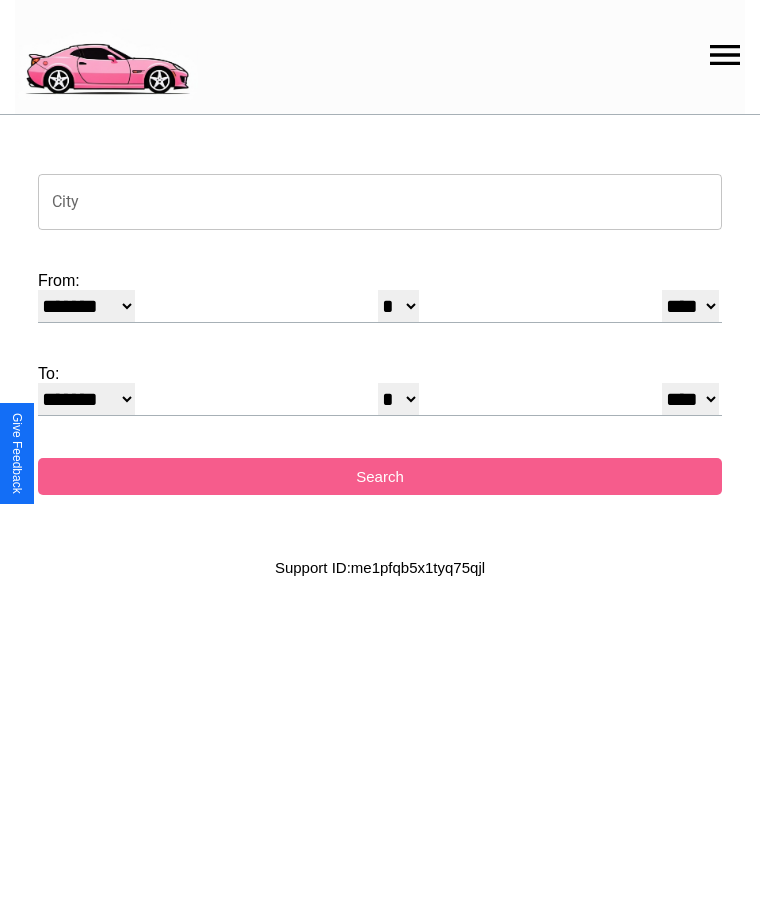 select on "**" 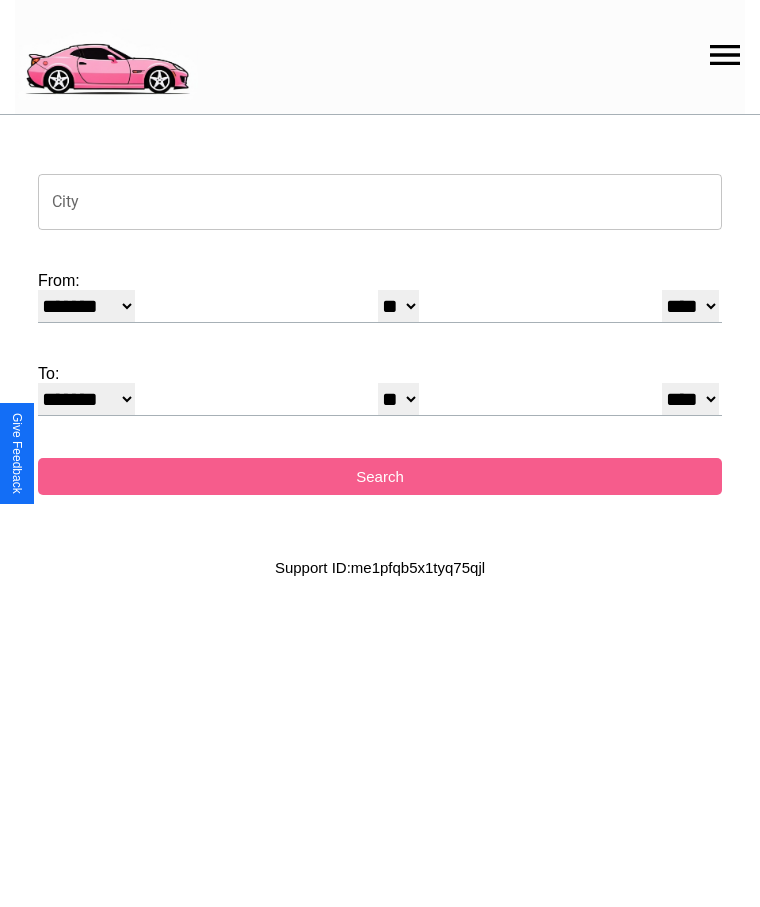 select on "**" 